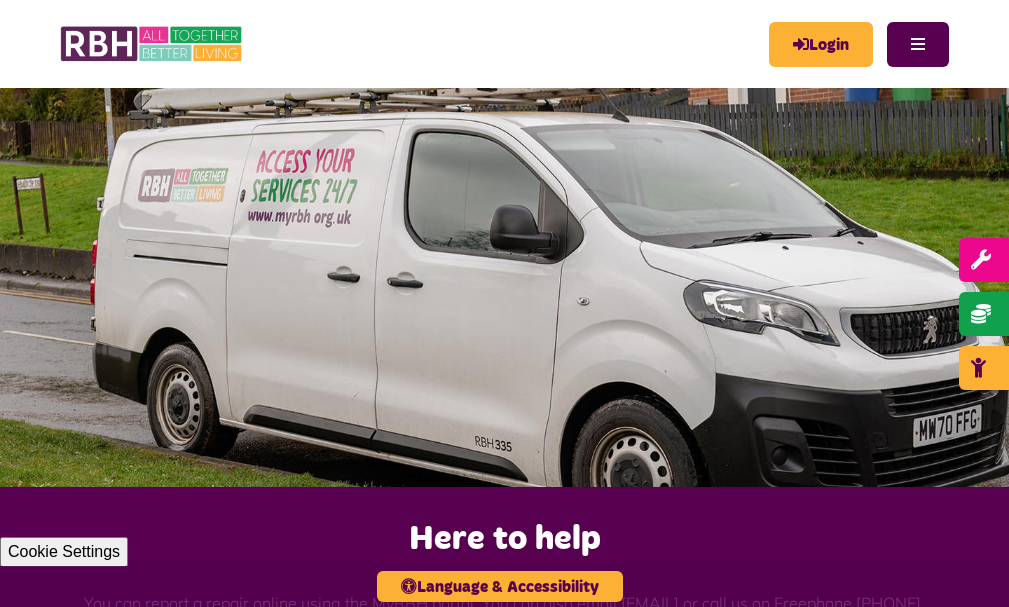 scroll, scrollTop: 0, scrollLeft: 0, axis: both 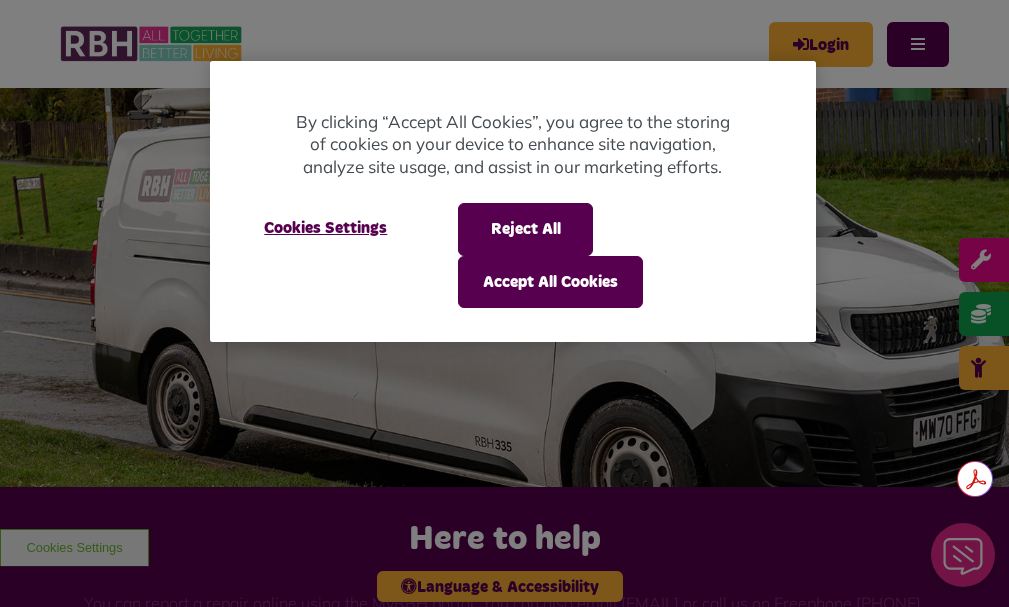 click at bounding box center [504, 303] 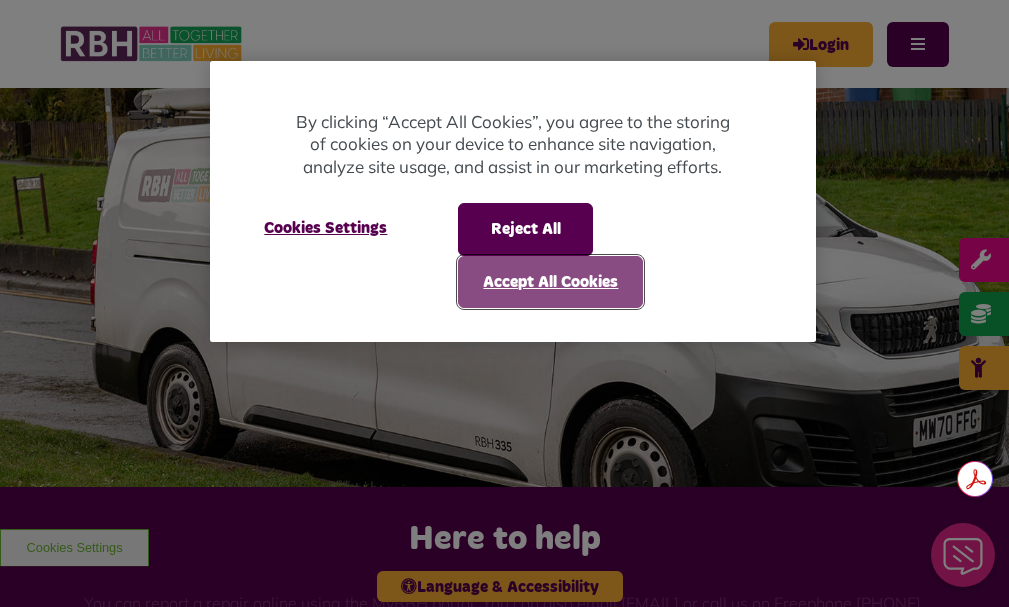 click on "Accept All Cookies" at bounding box center (550, 282) 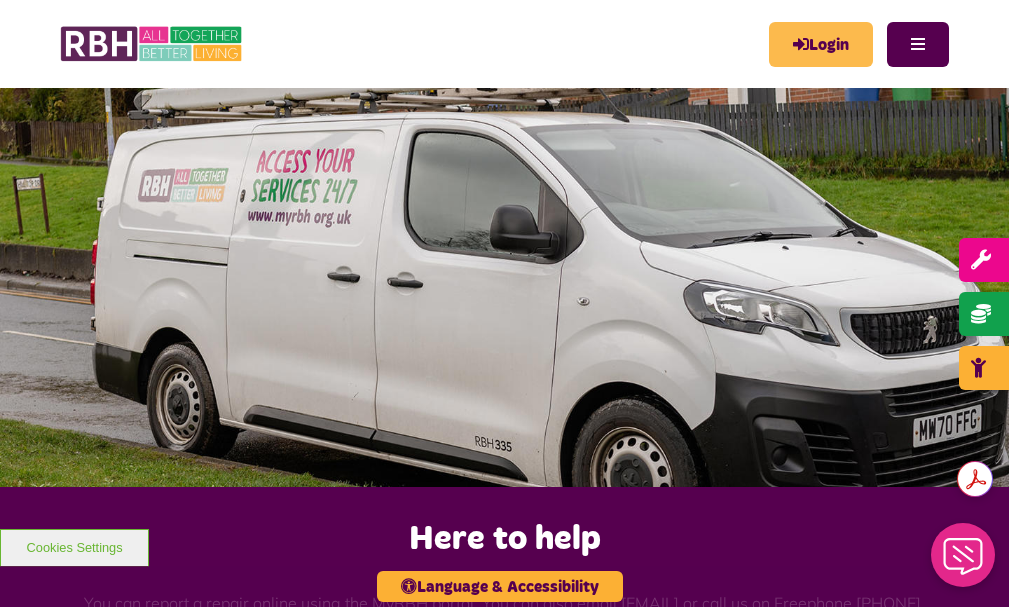 click at bounding box center [0, 0] 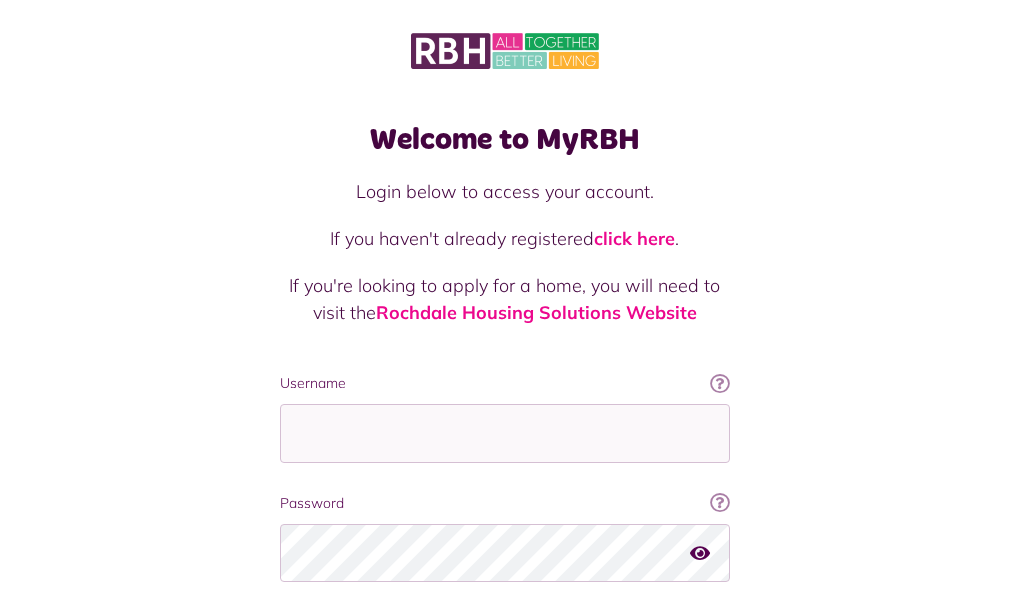 scroll, scrollTop: 0, scrollLeft: 0, axis: both 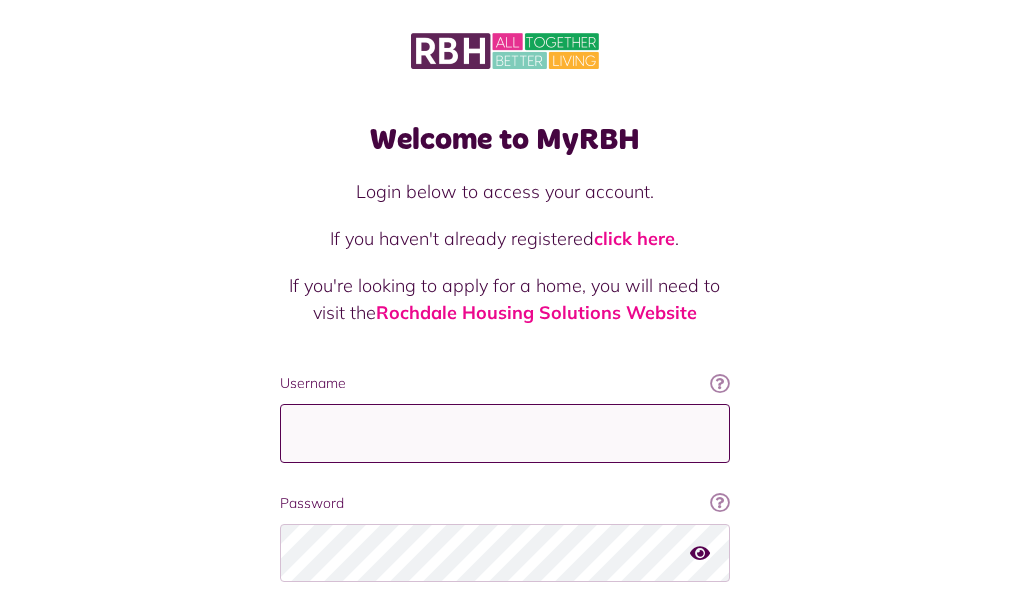 click on "Username" at bounding box center (505, 433) 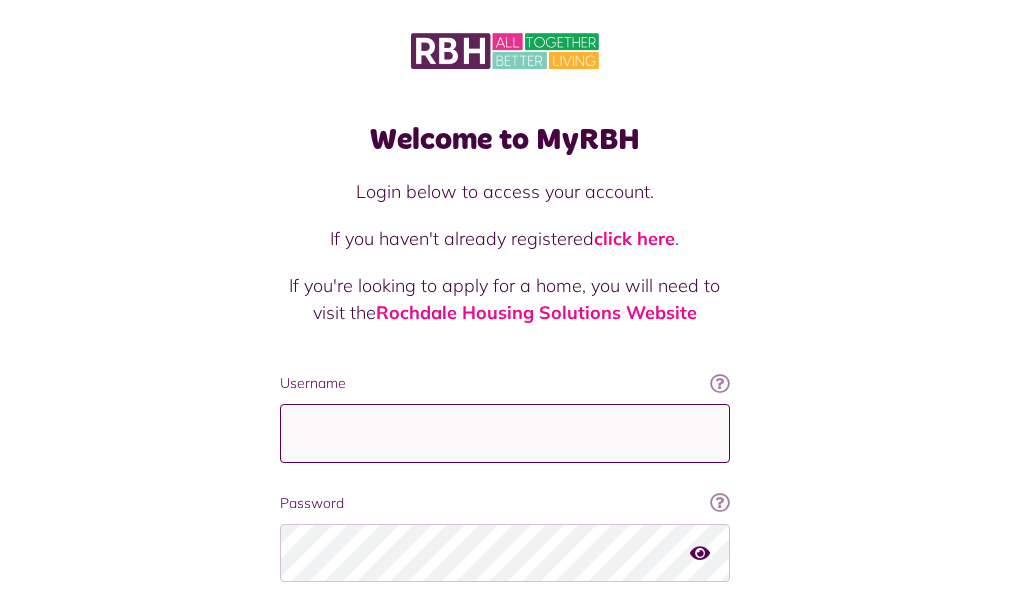 type on "**********" 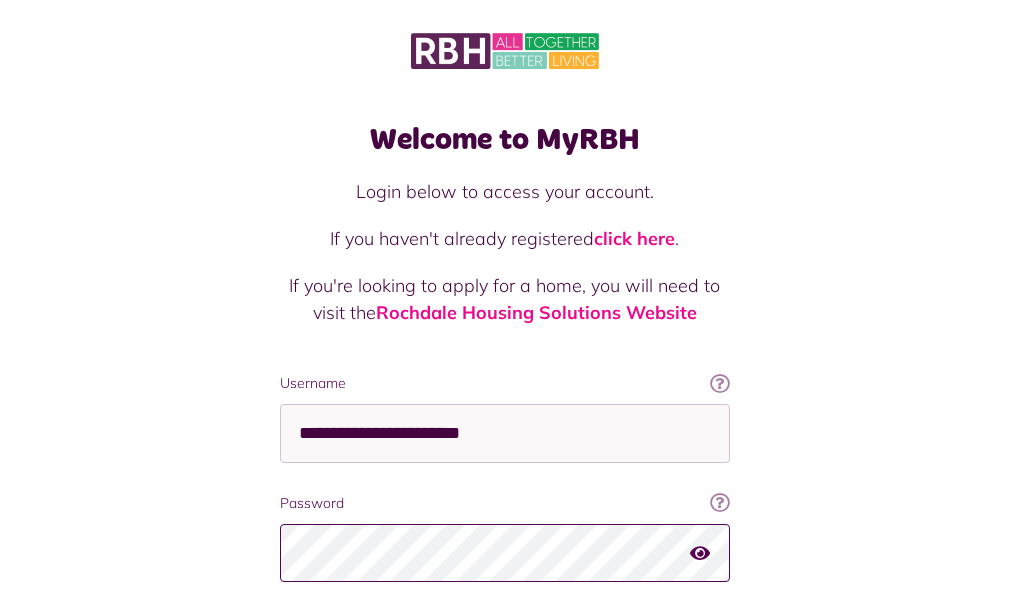 click on "Login" at bounding box center (505, 640) 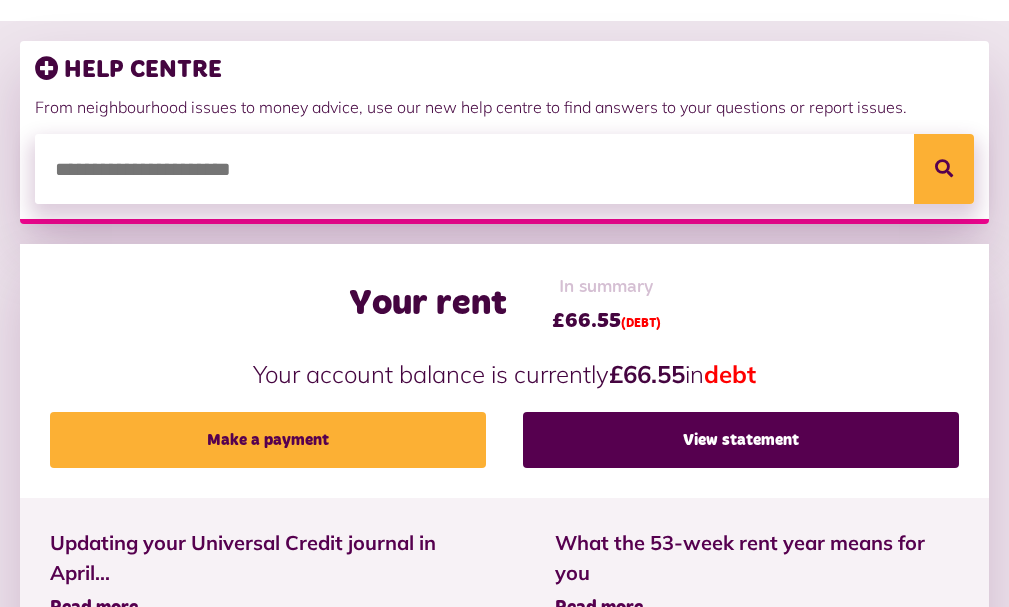 scroll, scrollTop: 400, scrollLeft: 0, axis: vertical 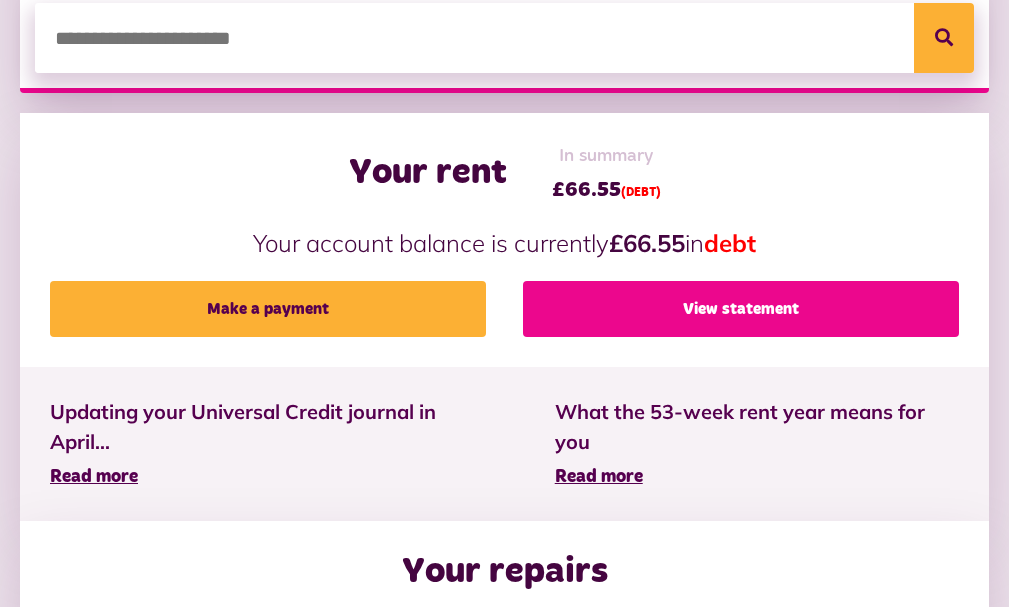 click on "View statement" at bounding box center [741, 309] 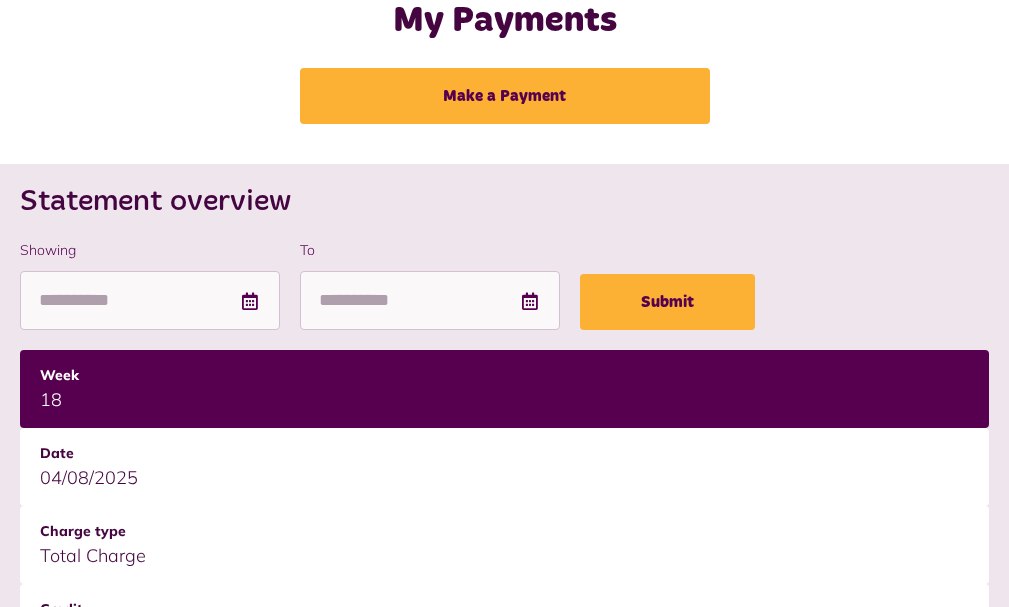 scroll, scrollTop: 0, scrollLeft: 0, axis: both 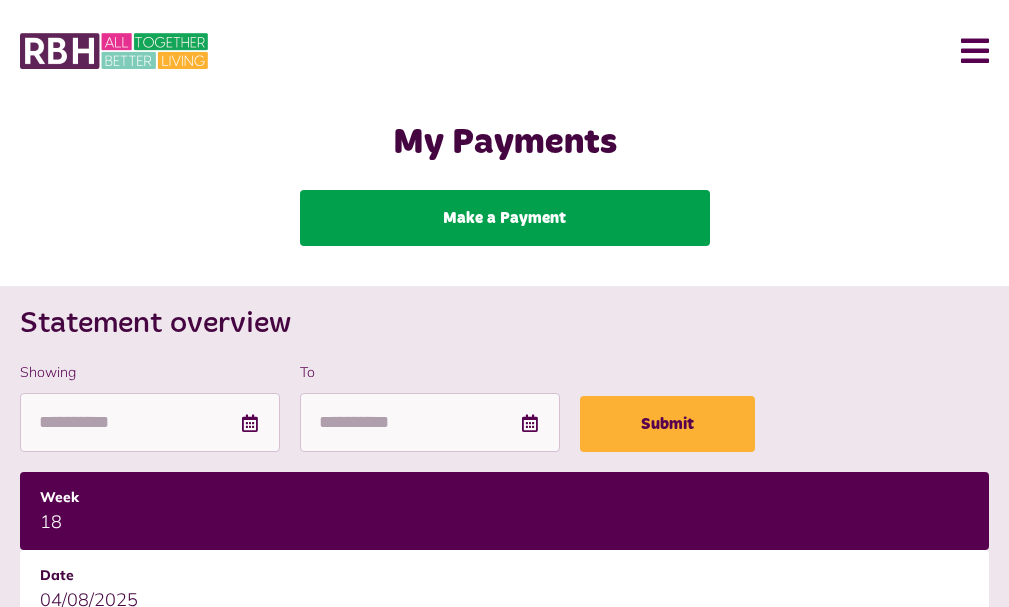 click on "Make a Payment" at bounding box center [505, 218] 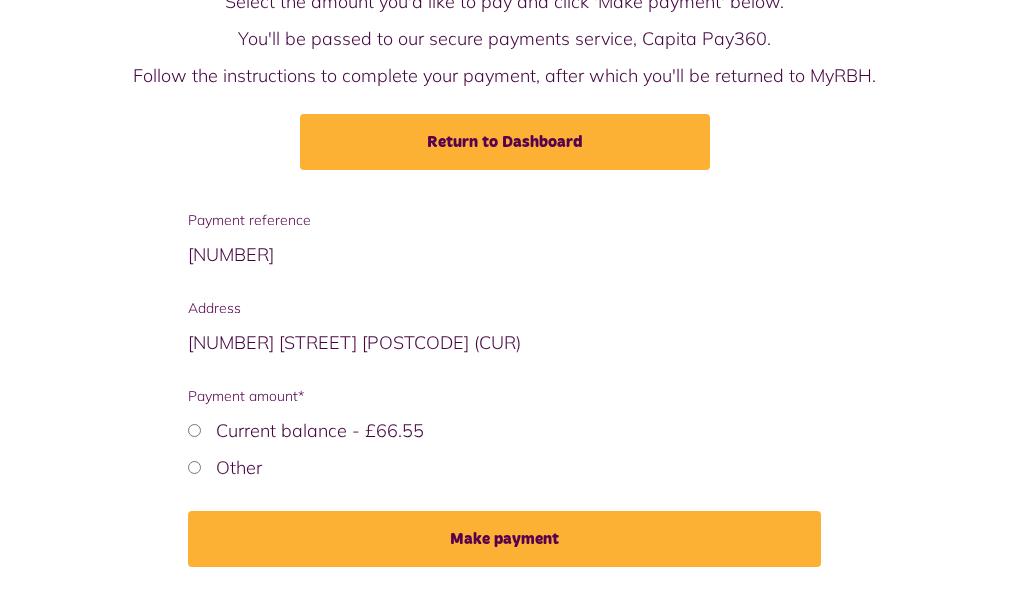 scroll, scrollTop: 217, scrollLeft: 0, axis: vertical 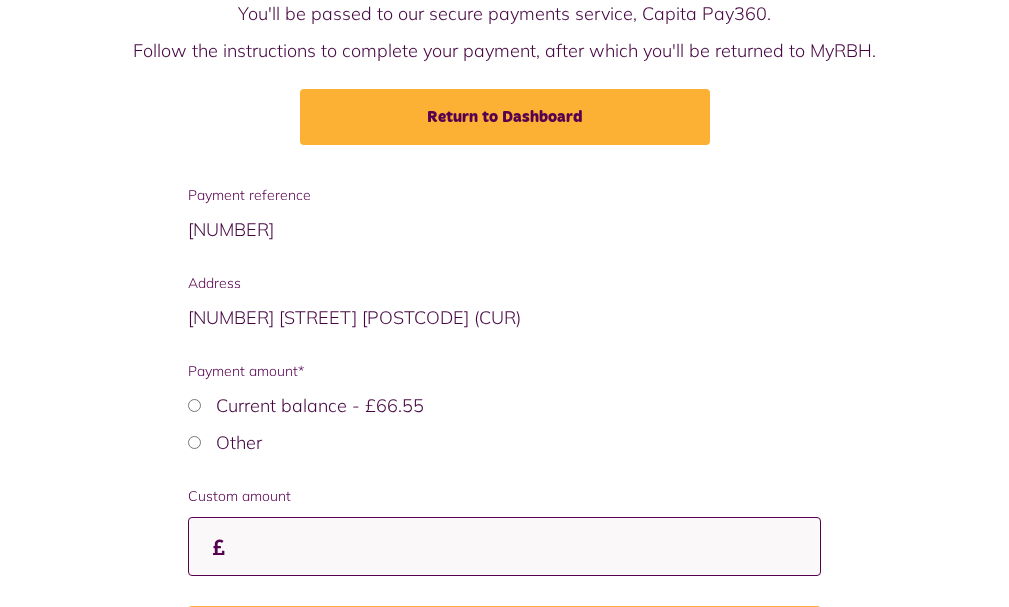 click on "Custom amount" at bounding box center [504, 546] 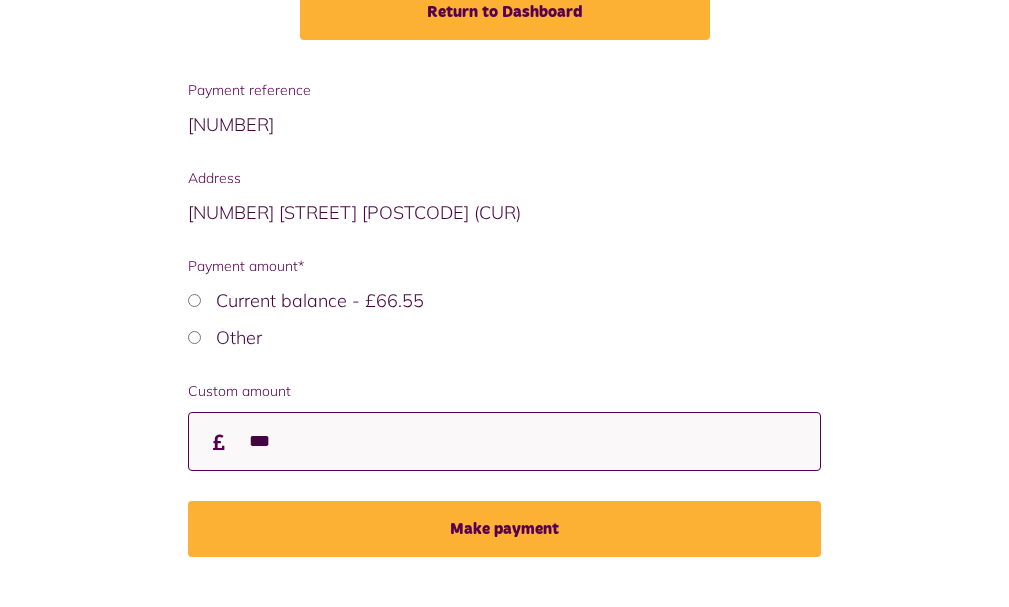 scroll, scrollTop: 336, scrollLeft: 0, axis: vertical 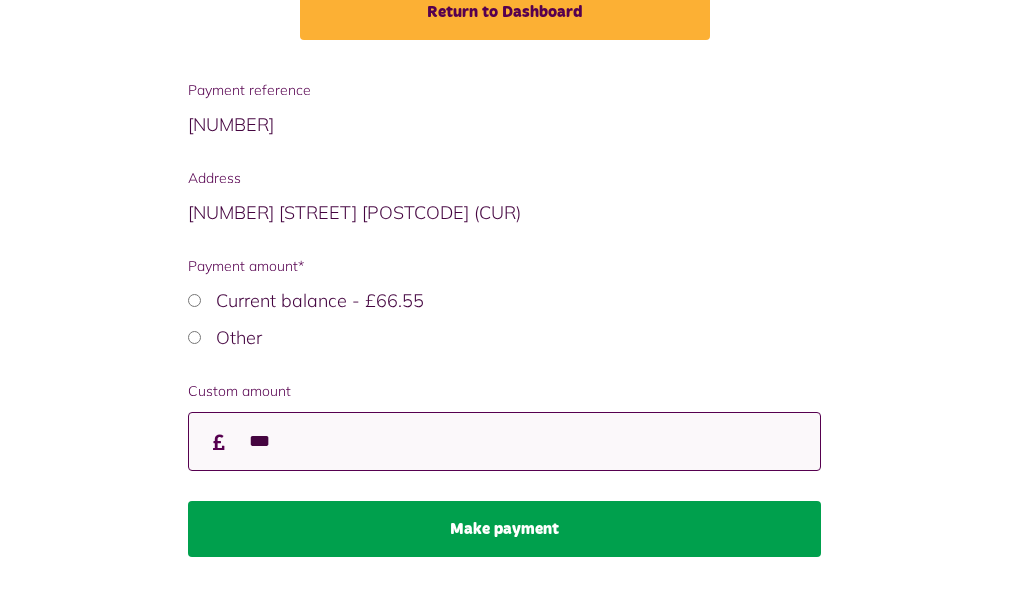 type on "***" 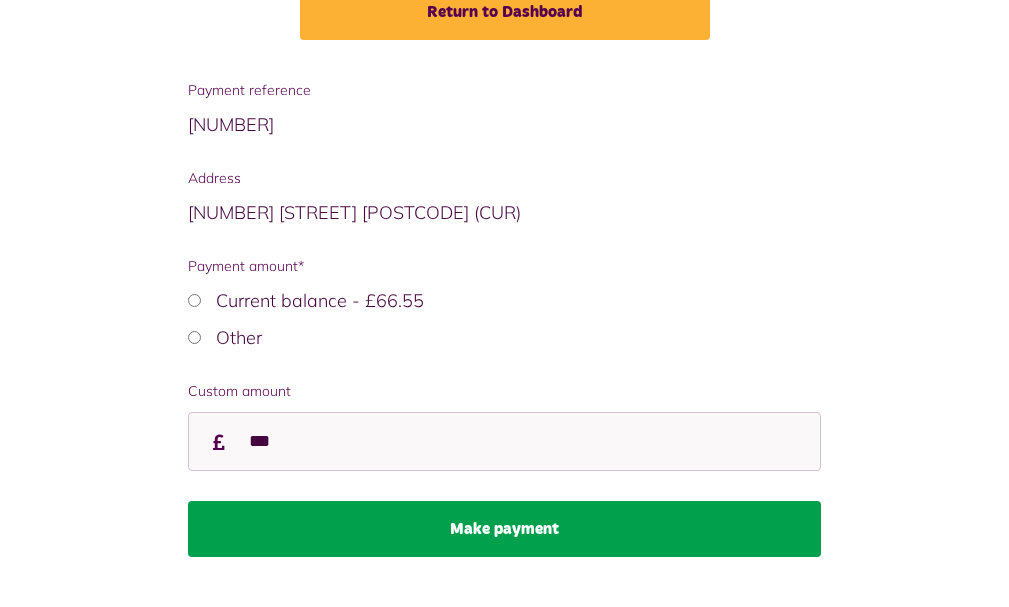 click on "Make payment" at bounding box center (504, 529) 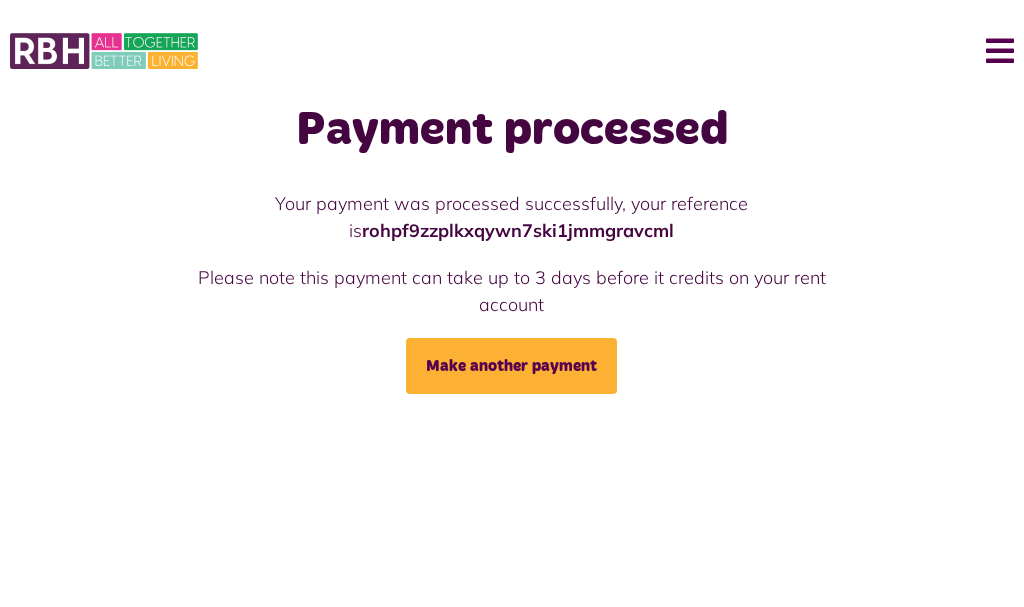 scroll, scrollTop: 0, scrollLeft: 0, axis: both 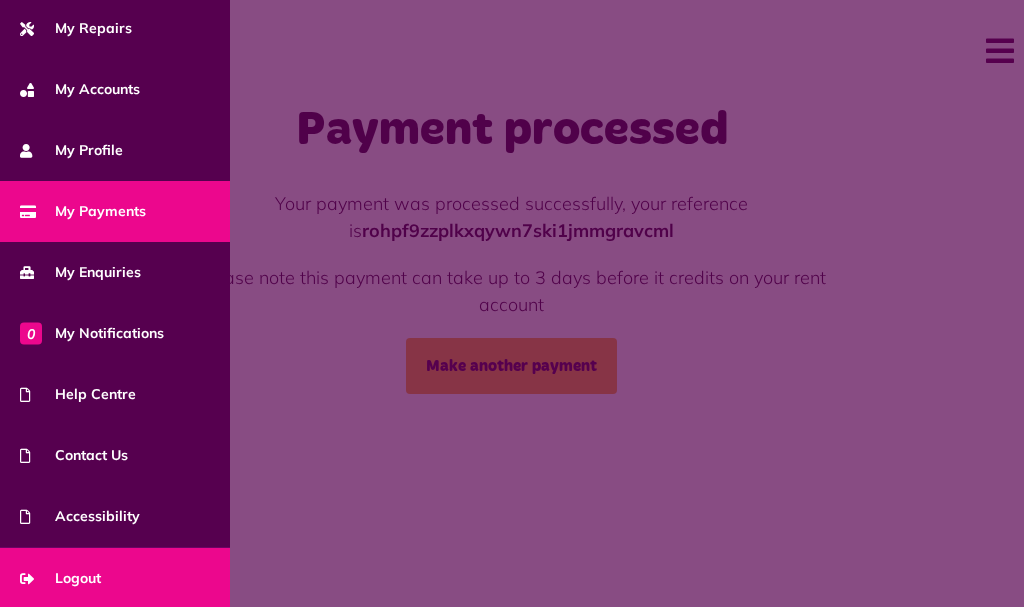 click on "Logout" at bounding box center (115, 578) 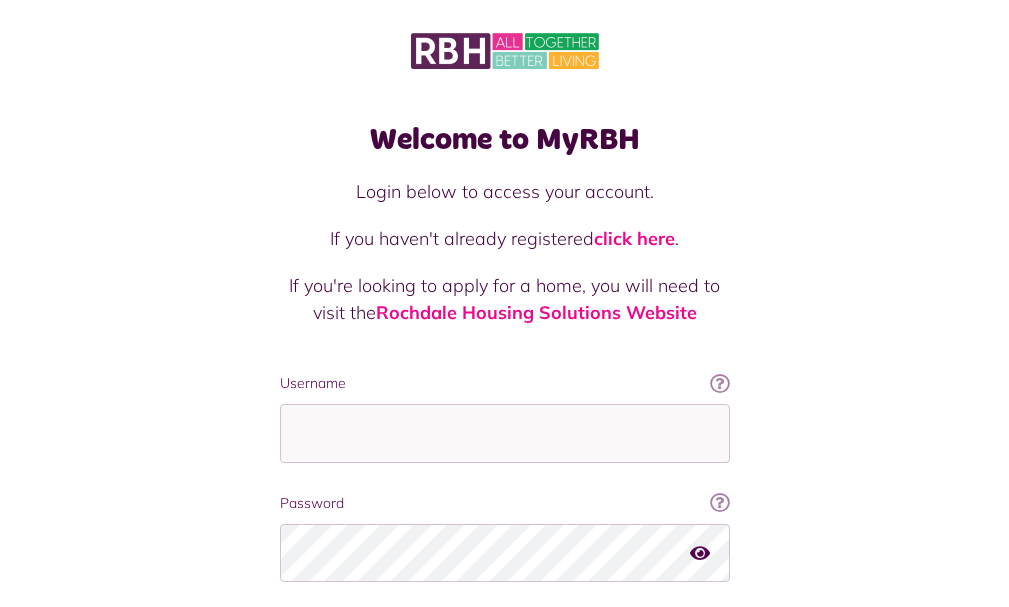 scroll, scrollTop: 0, scrollLeft: 0, axis: both 